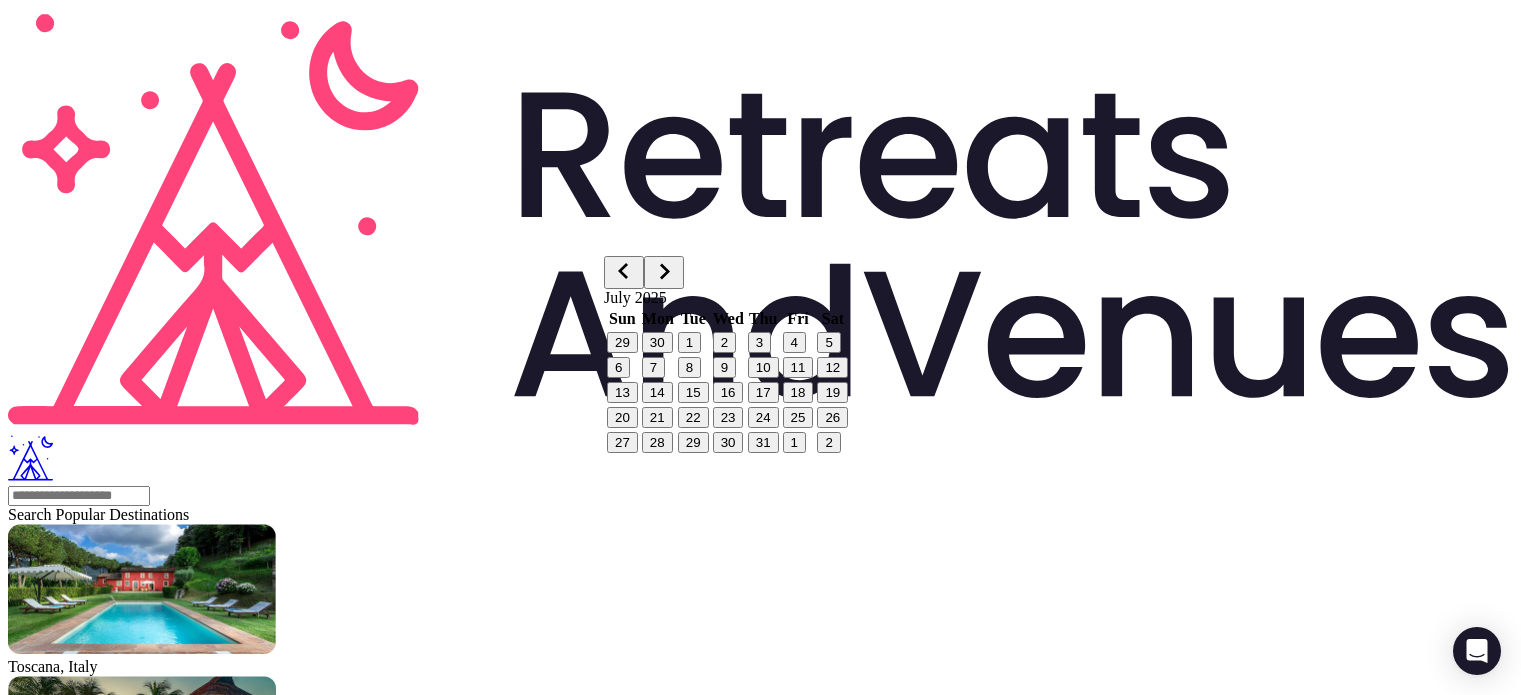 scroll, scrollTop: 0, scrollLeft: 0, axis: both 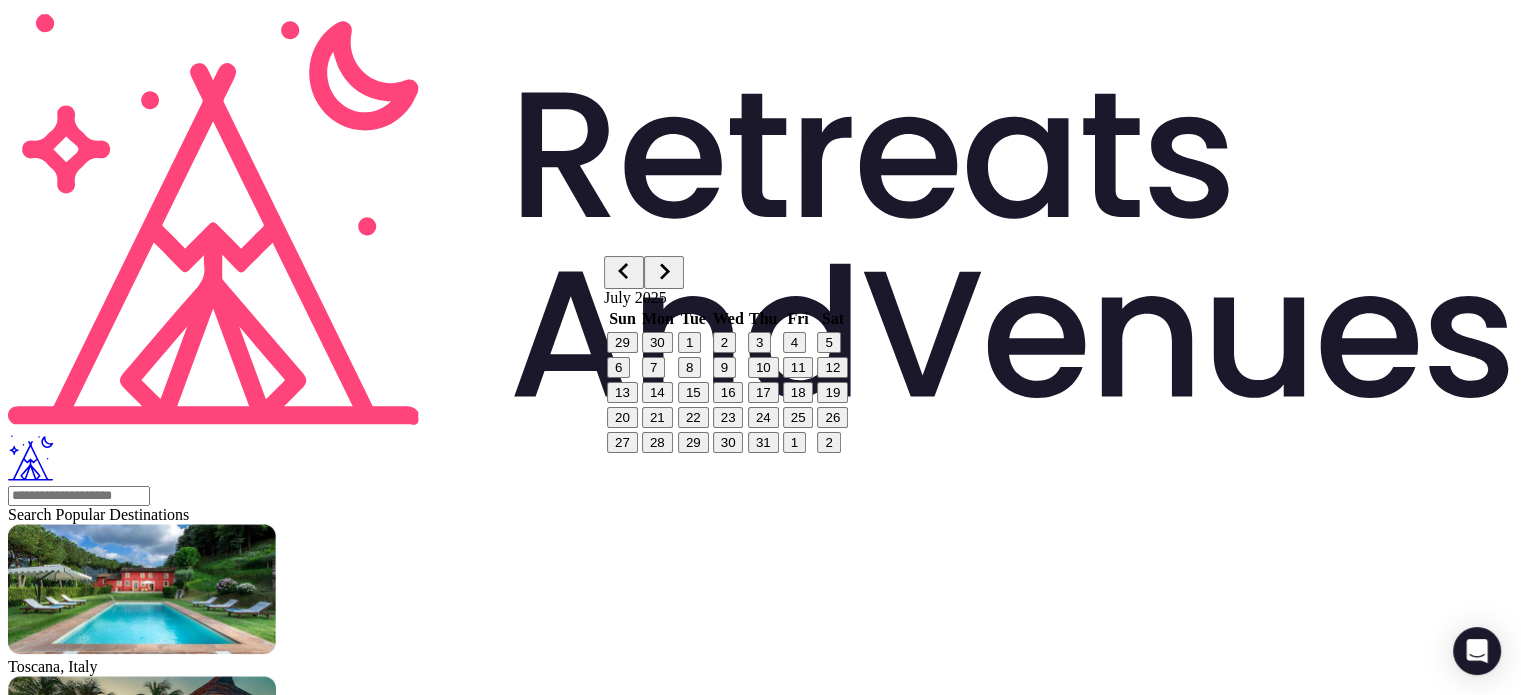 click on "30" at bounding box center [657, 342] 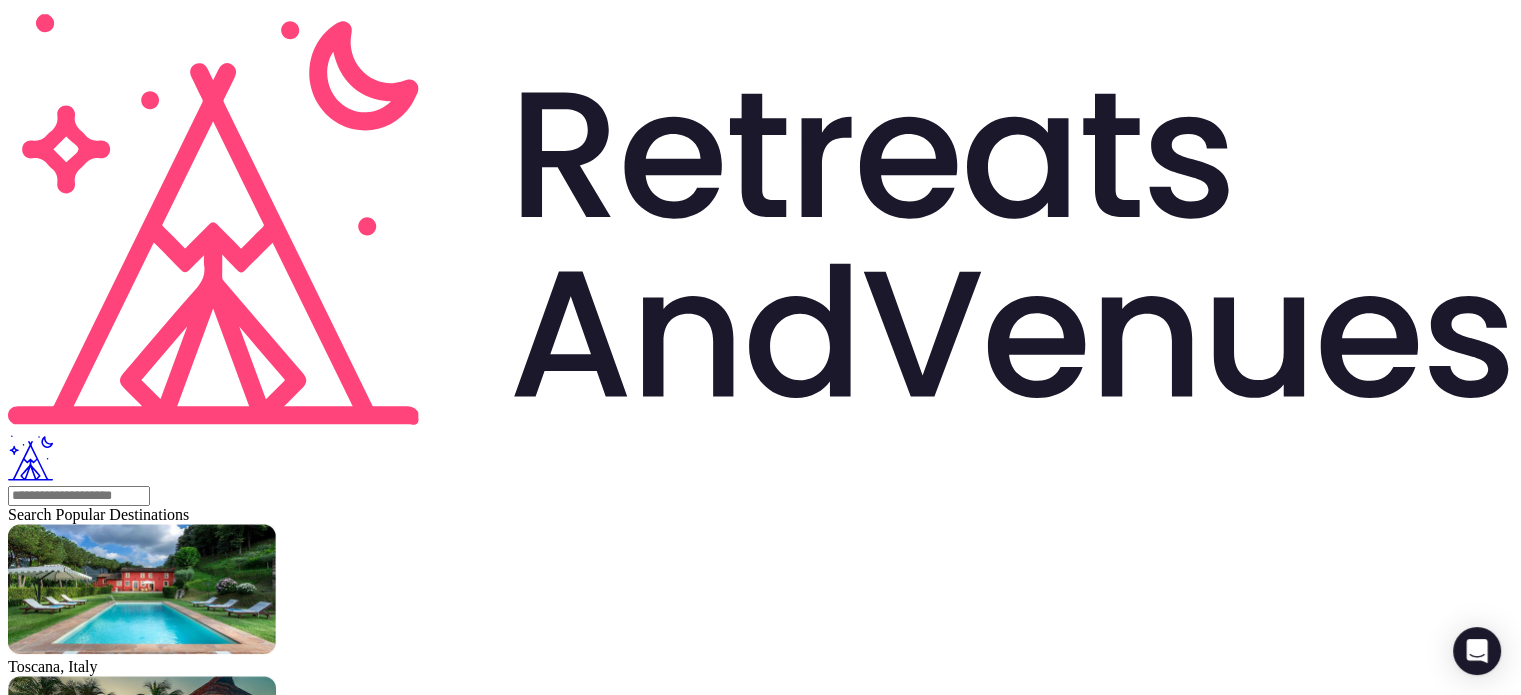 drag, startPoint x: 991, startPoint y: 237, endPoint x: 984, endPoint y: 253, distance: 17.464249 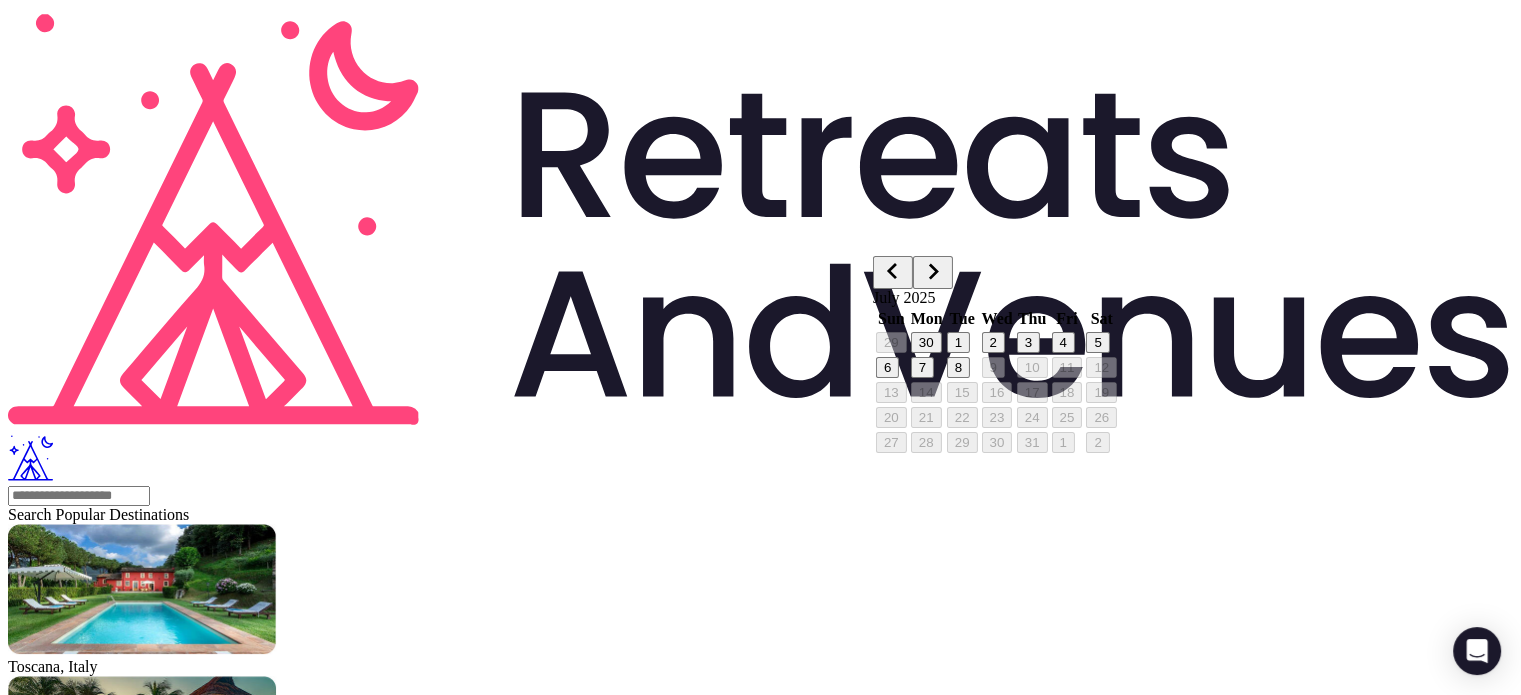 click on "July 2025 Sun Mon Tue Wed Thu Fri Sat 29 30 1 2 3 4 5 6 7 8 9 10 11 12 13 14 15 16 17 18 19 20 21 22 23 24 25 26 27 28 29 30 31 1 2" at bounding box center (996, 372) 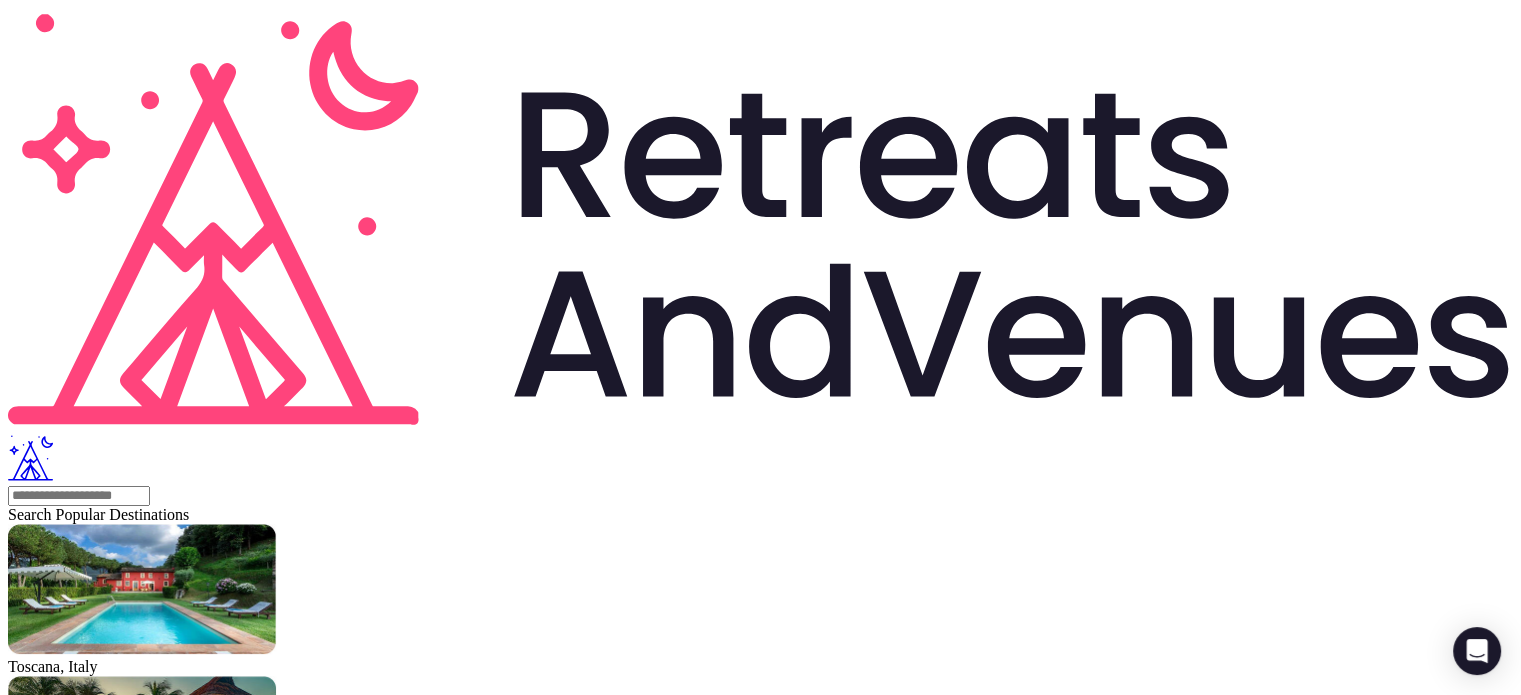 click at bounding box center (22, 2116) 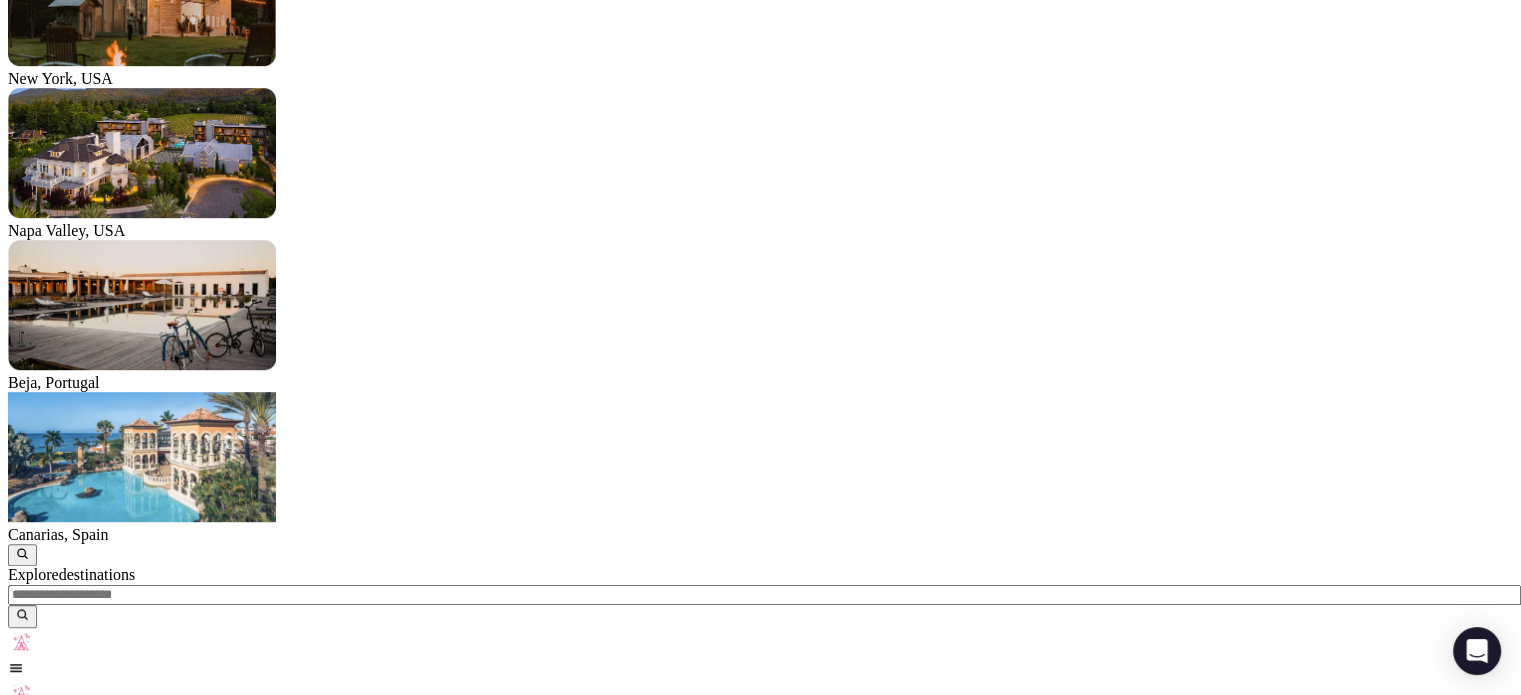 scroll, scrollTop: 1196, scrollLeft: 0, axis: vertical 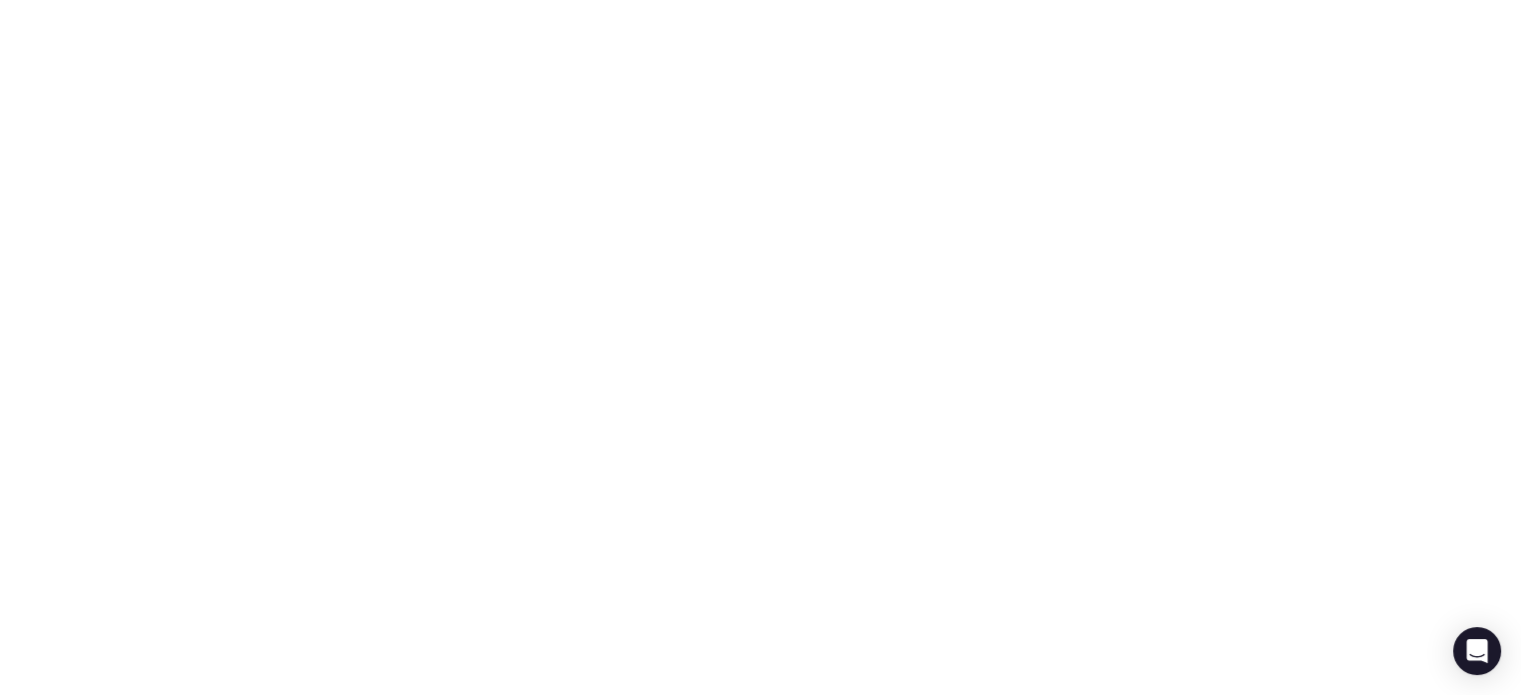 drag, startPoint x: 512, startPoint y: 308, endPoint x: 60, endPoint y: 393, distance: 459.92282 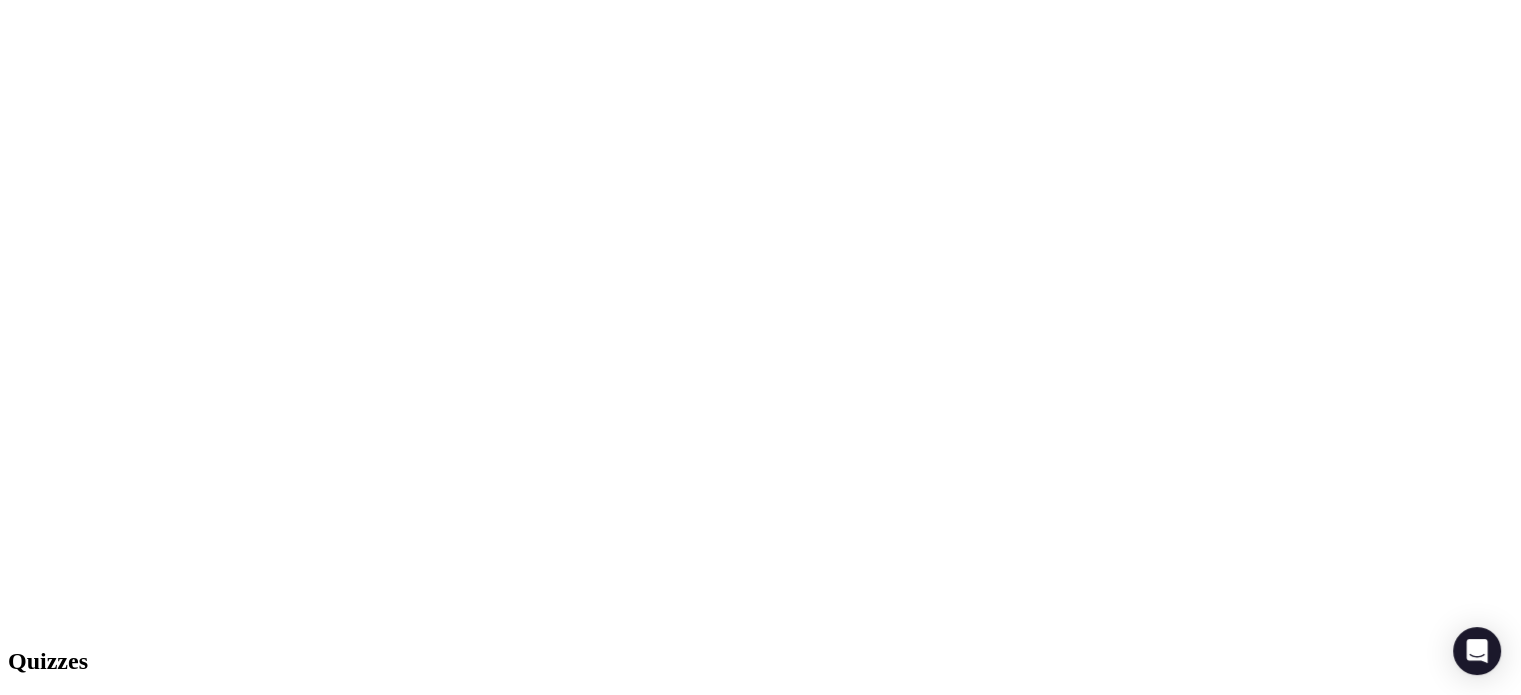 scroll, scrollTop: 1300, scrollLeft: 0, axis: vertical 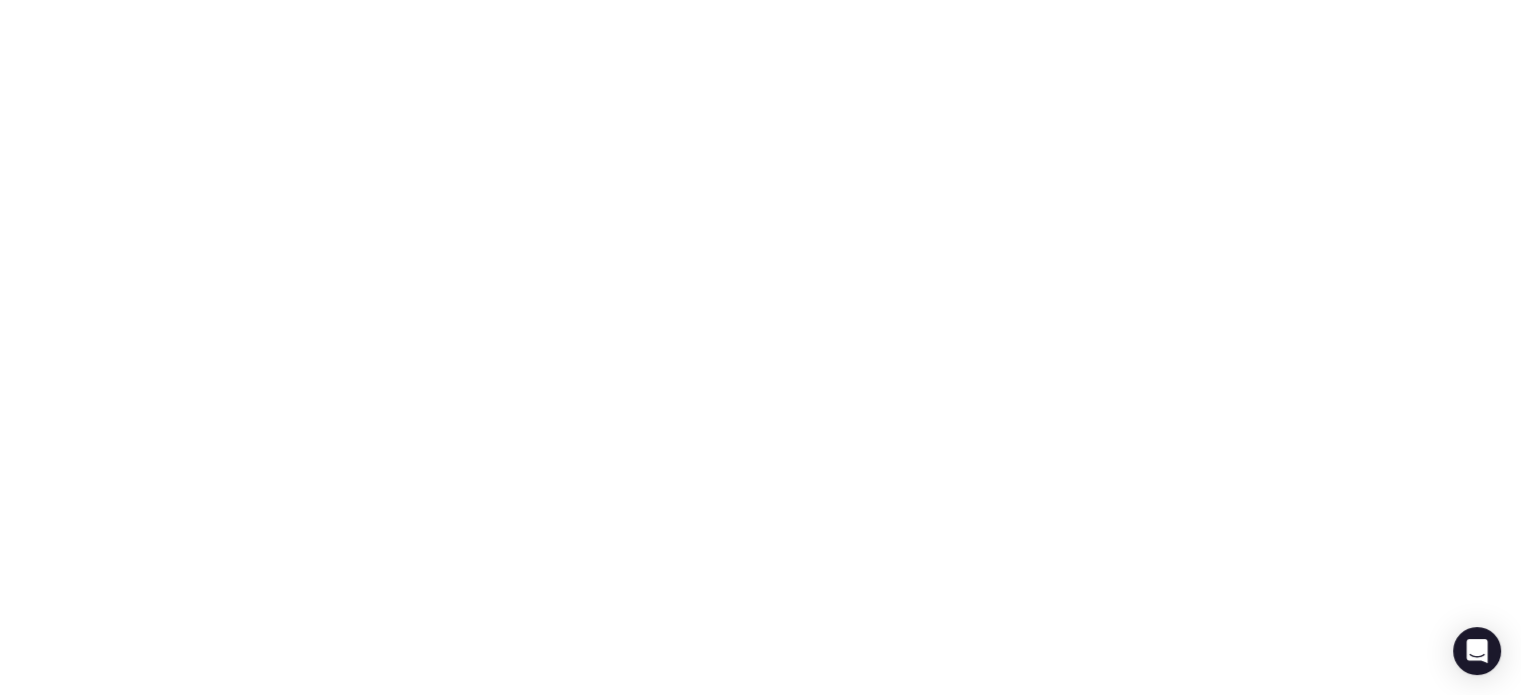 click on "$25,000-$50,000" at bounding box center [760, 1535] 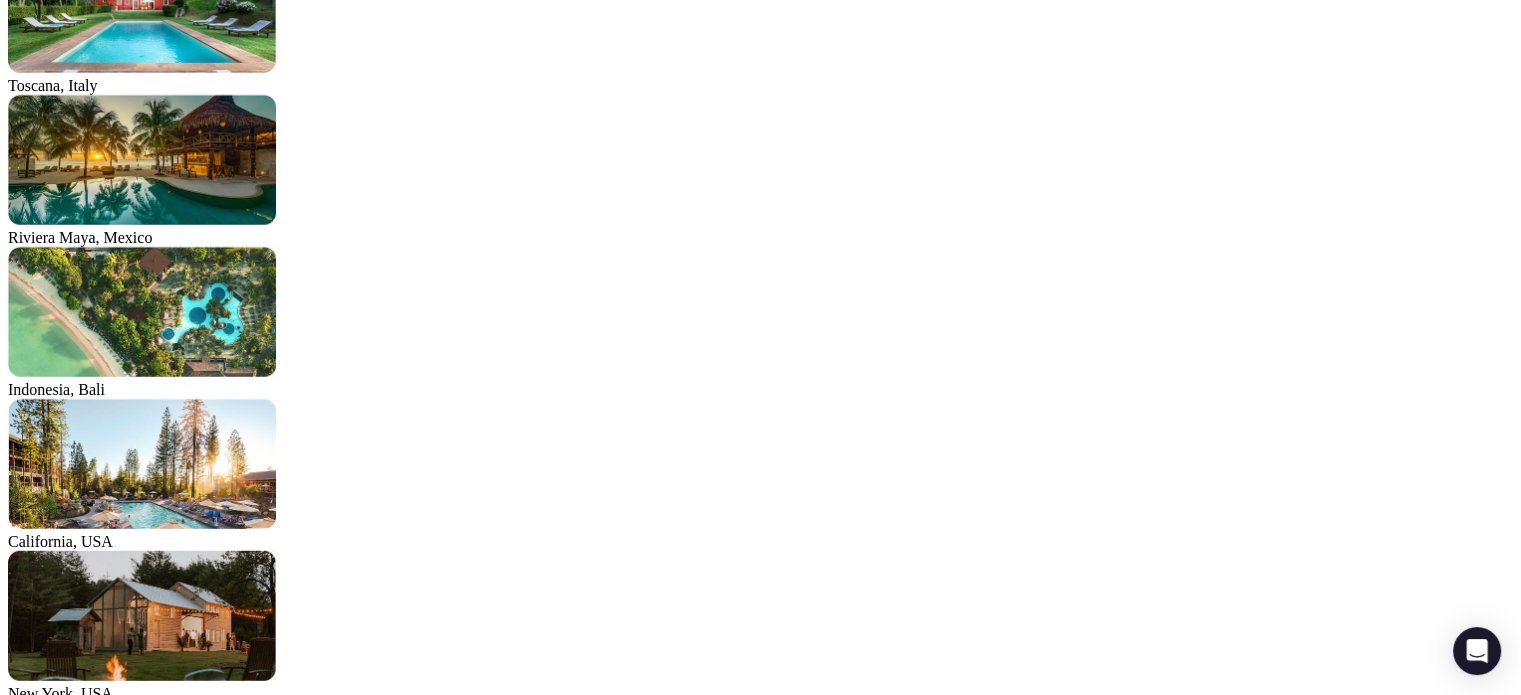 scroll, scrollTop: 900, scrollLeft: 0, axis: vertical 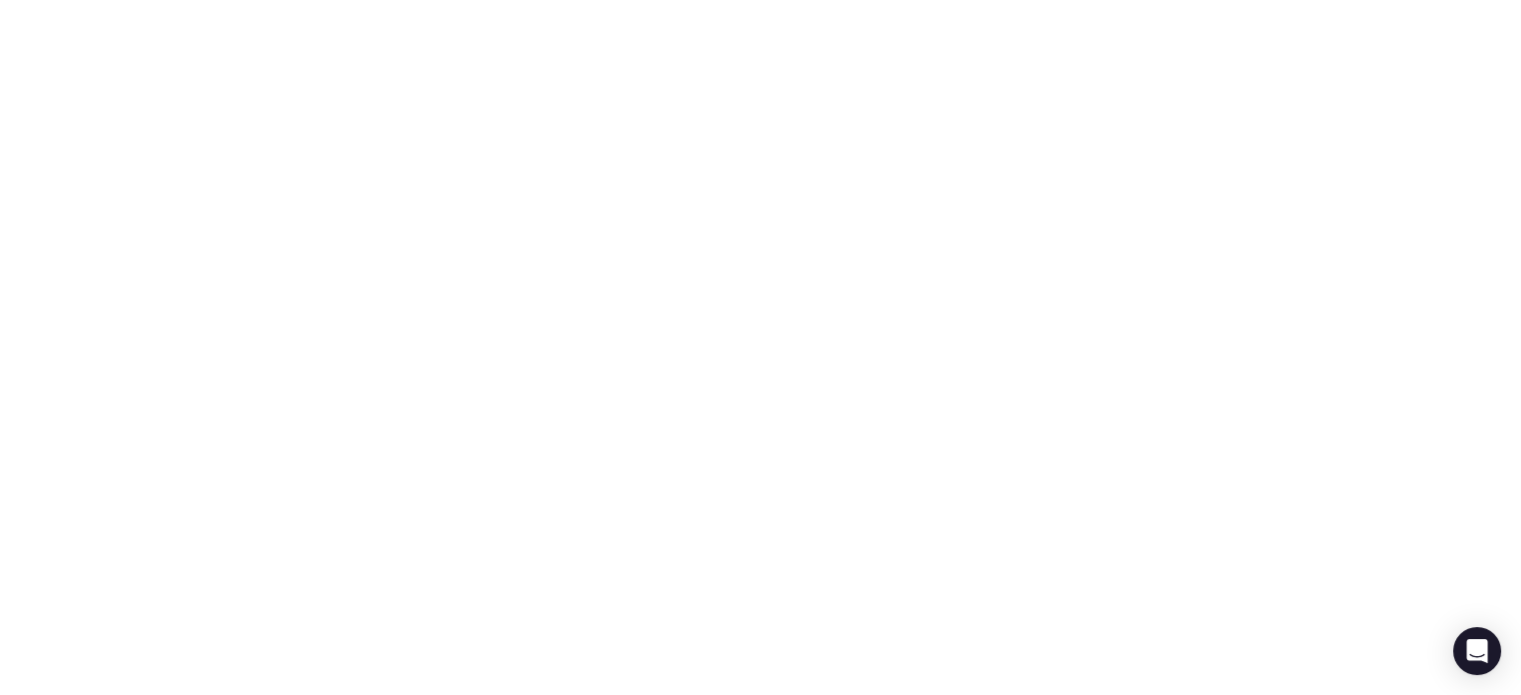 click on "$100,000-$250,000" at bounding box center (760, 1235) 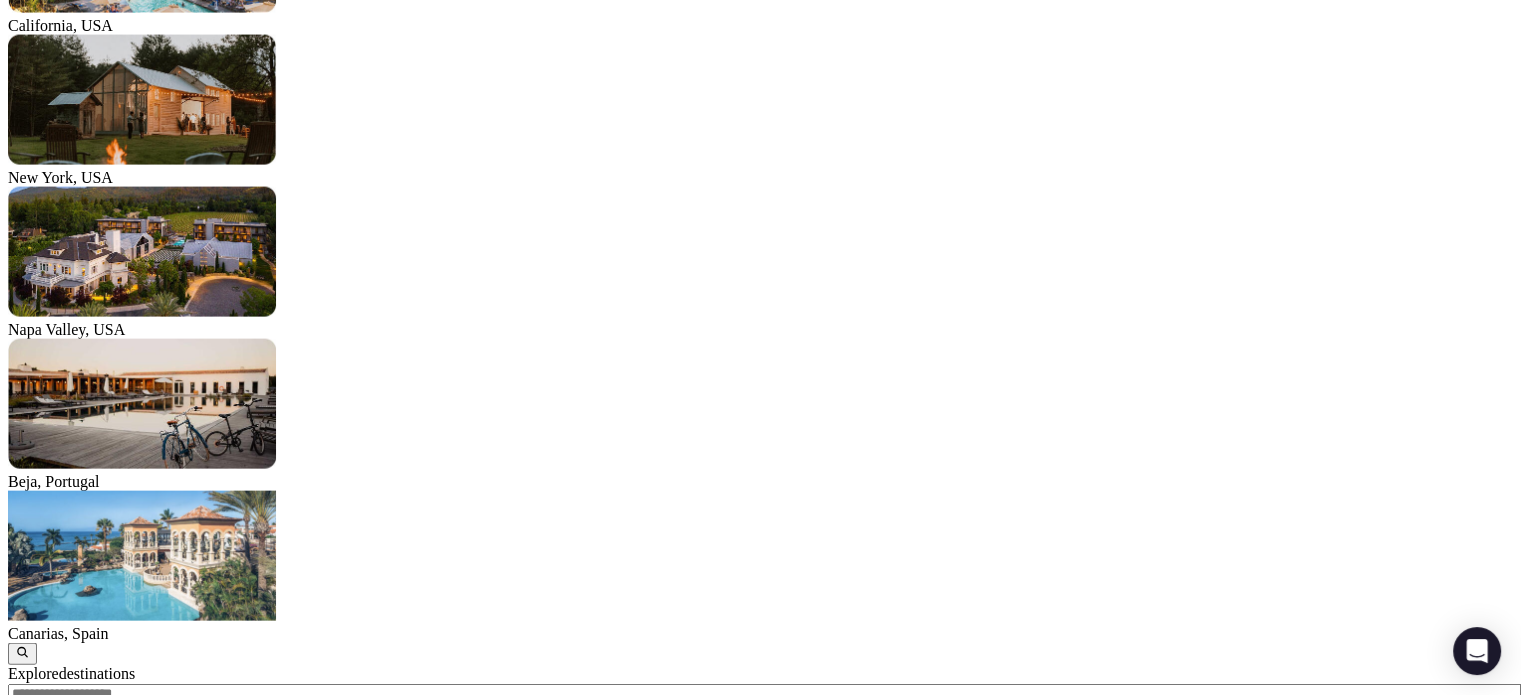 scroll, scrollTop: 500, scrollLeft: 0, axis: vertical 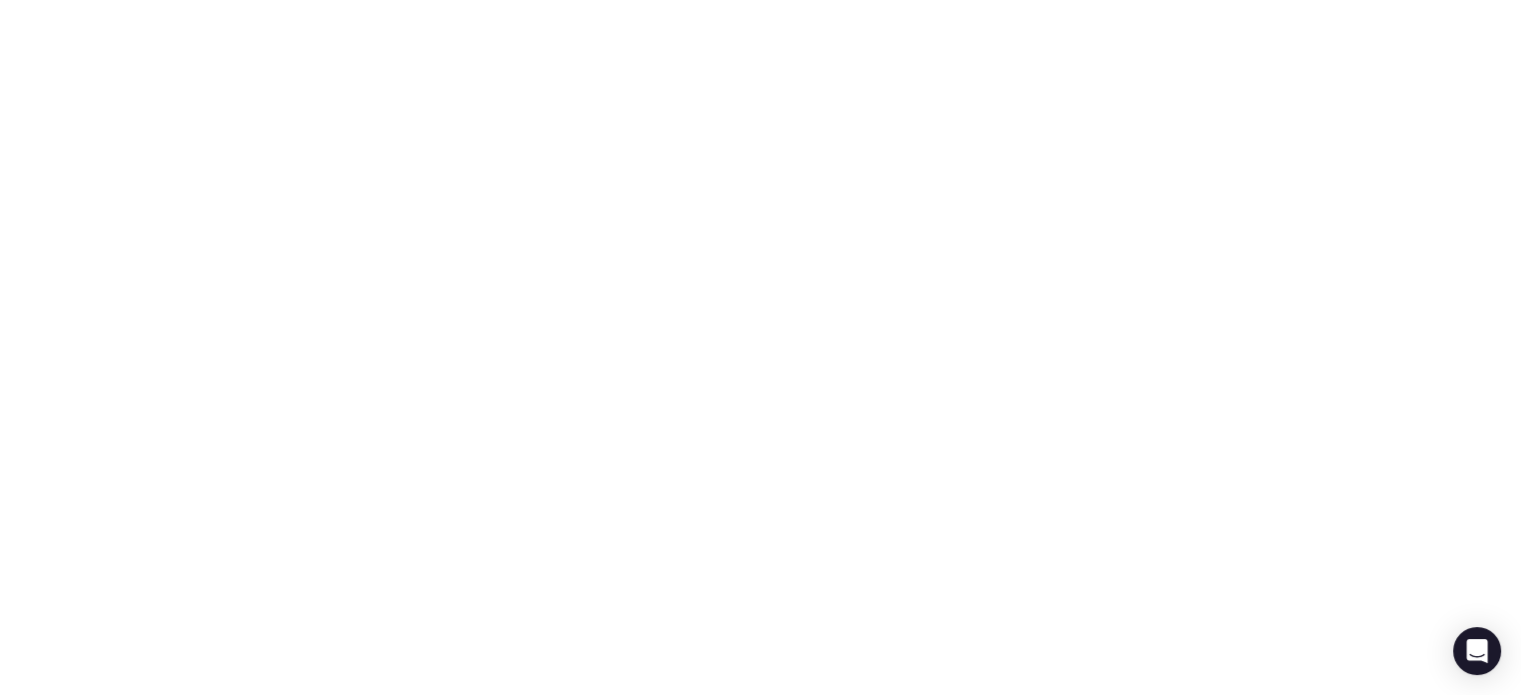 click on "Unsure" at bounding box center [760, 1635] 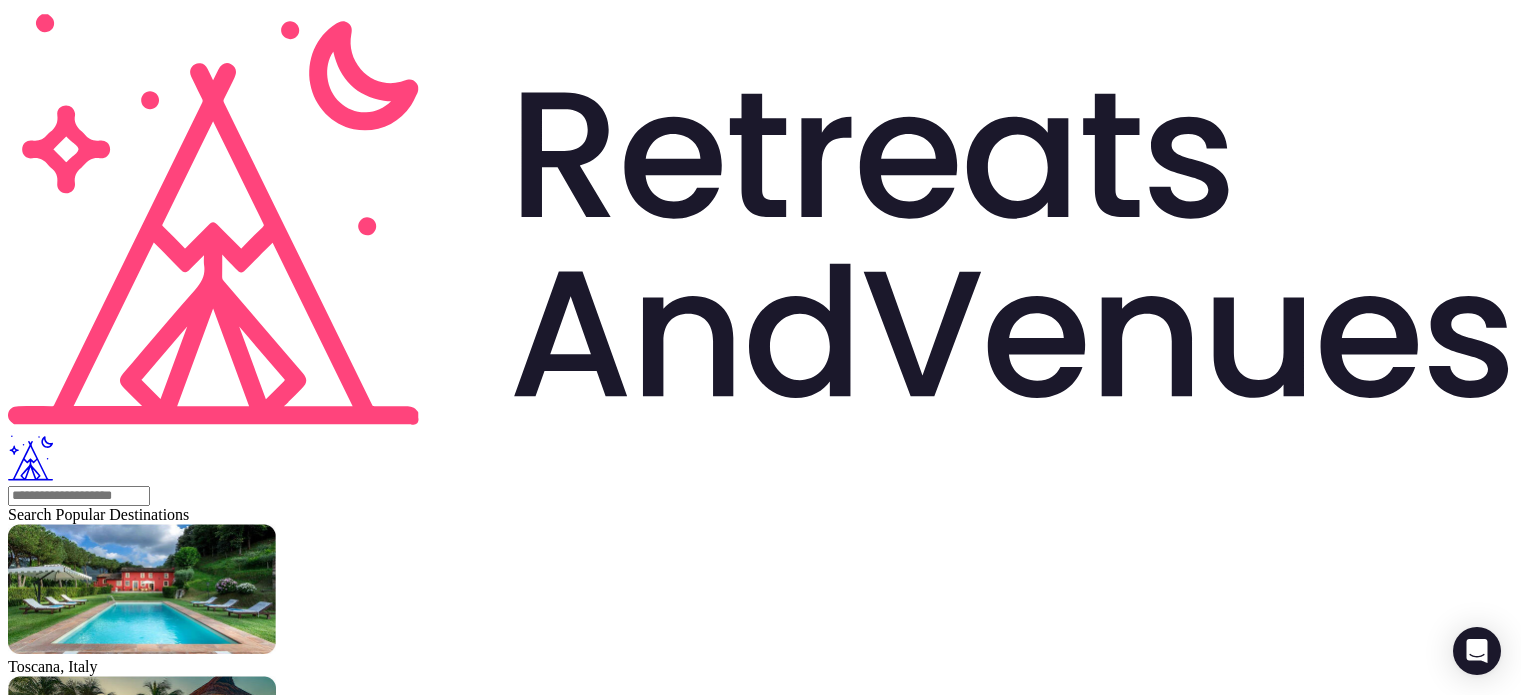 scroll, scrollTop: 0, scrollLeft: 0, axis: both 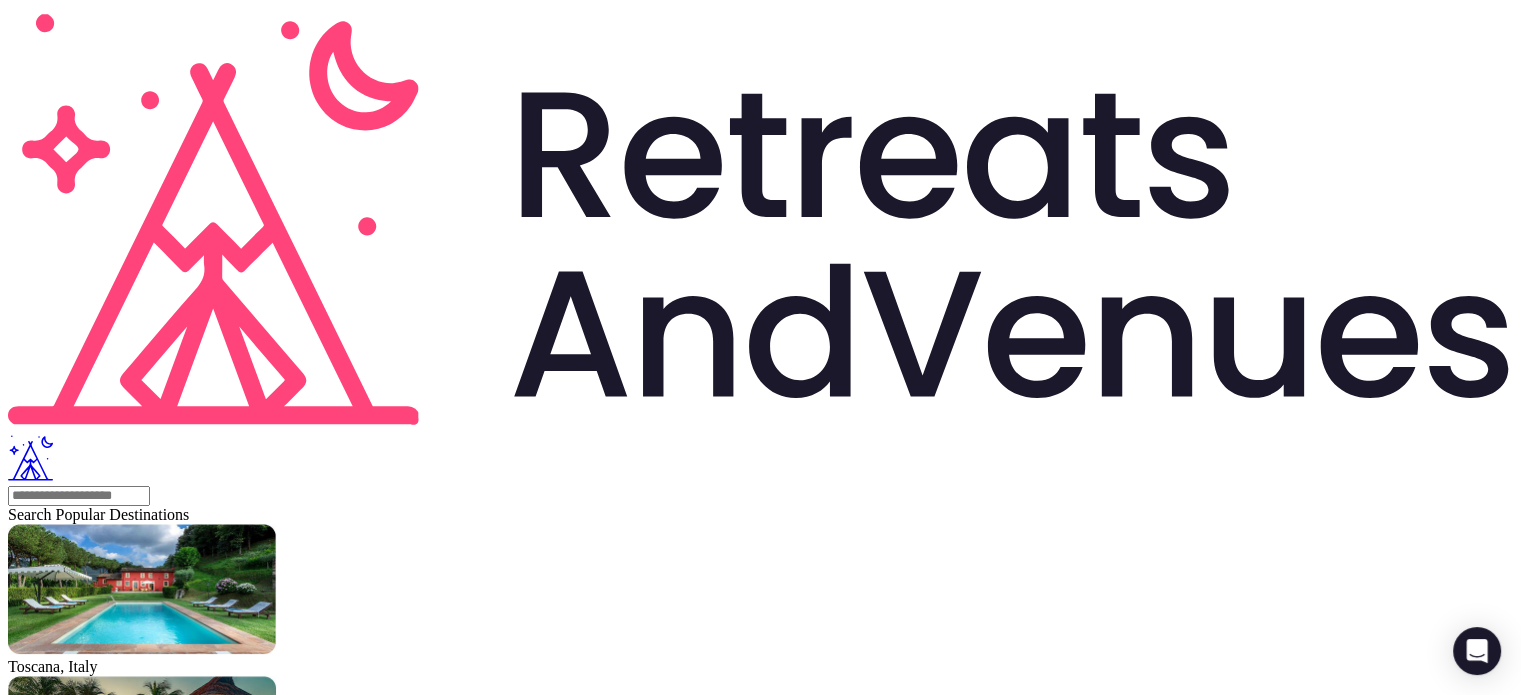 click on "[FIRST]" at bounding box center [760, 2027] 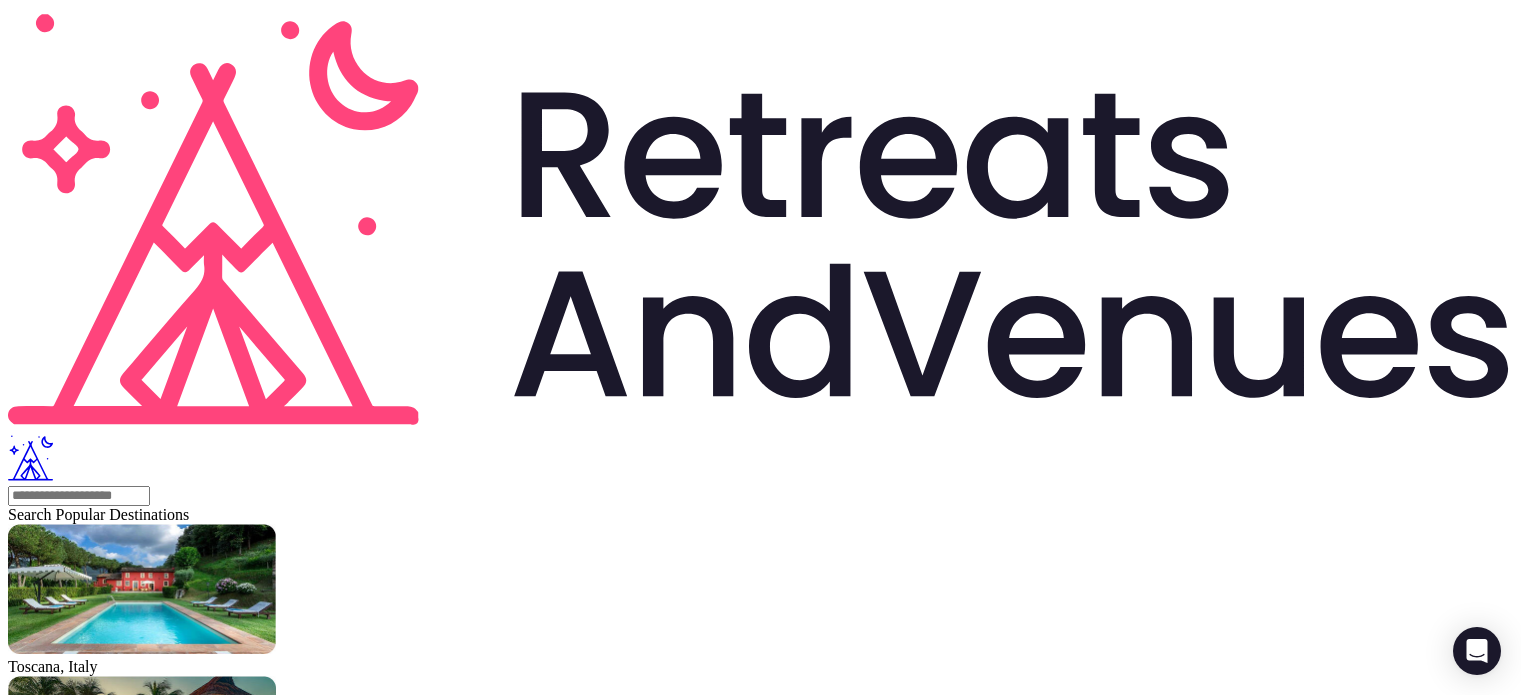 scroll, scrollTop: 0, scrollLeft: 0, axis: both 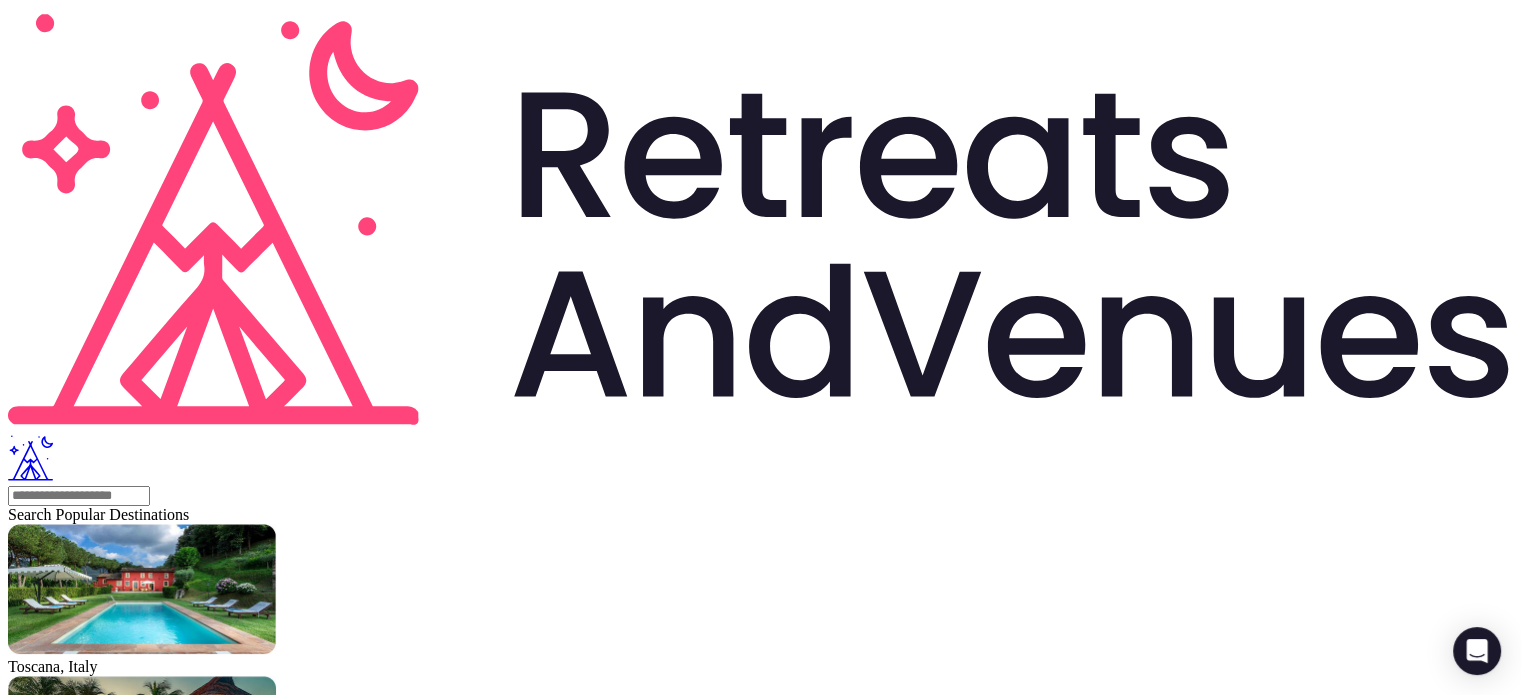 click on "Studio Pilaterra" at bounding box center [760, 2027] 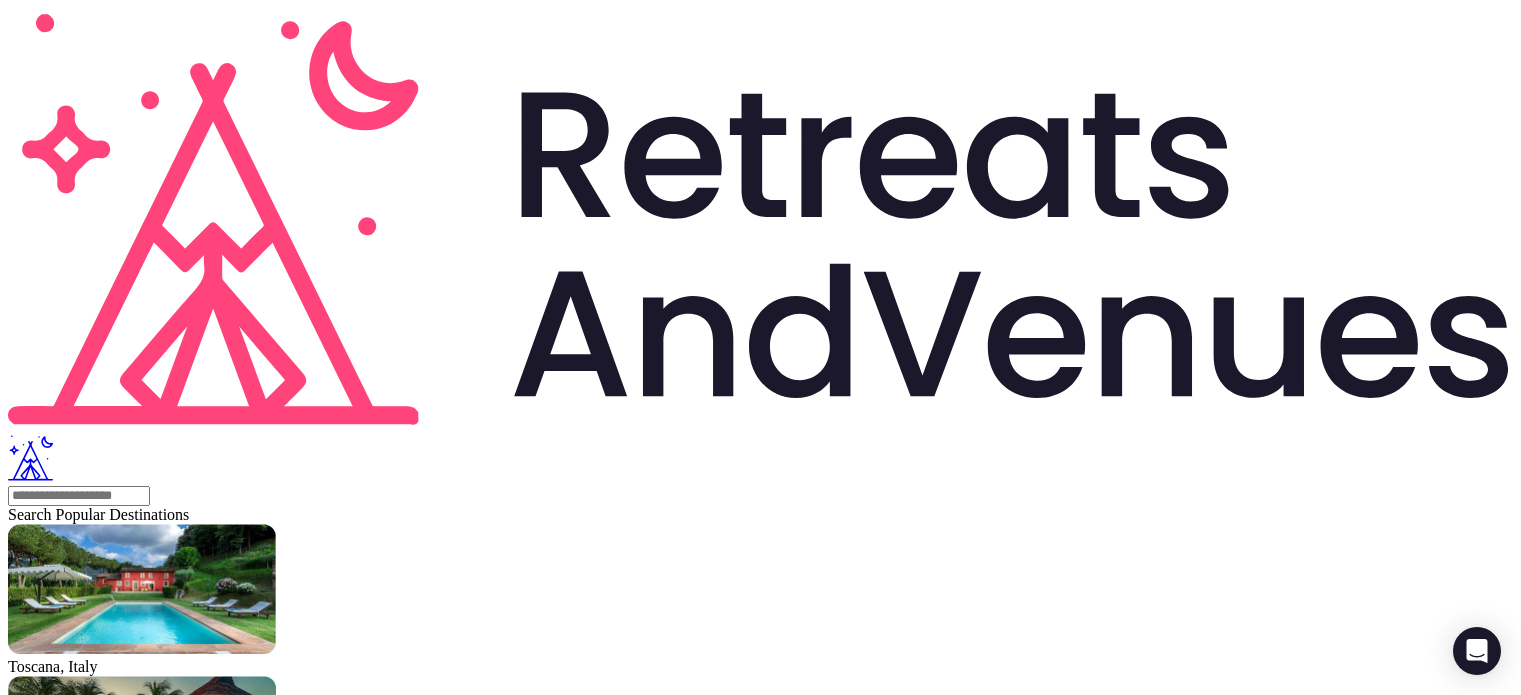 scroll, scrollTop: 0, scrollLeft: 0, axis: both 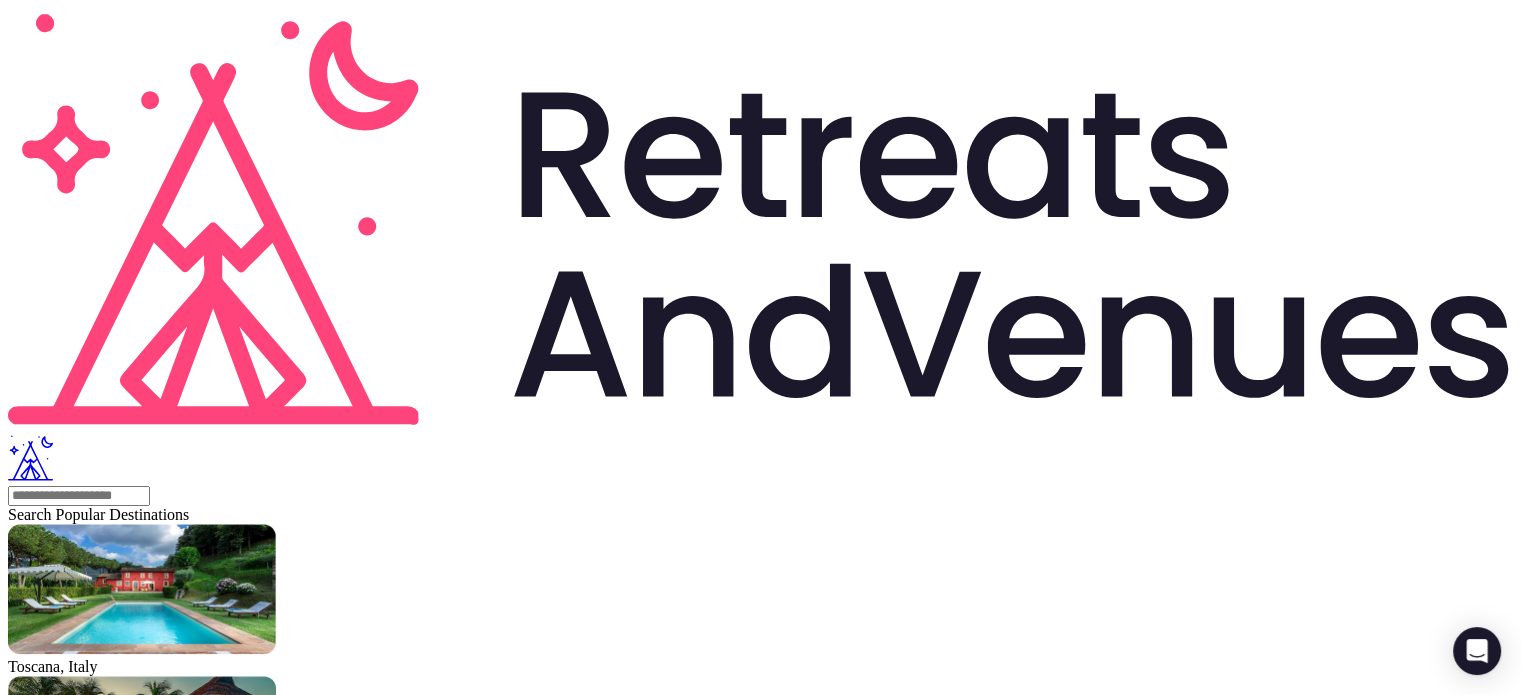 click on "Aligned Talent Group" at bounding box center (760, 2027) 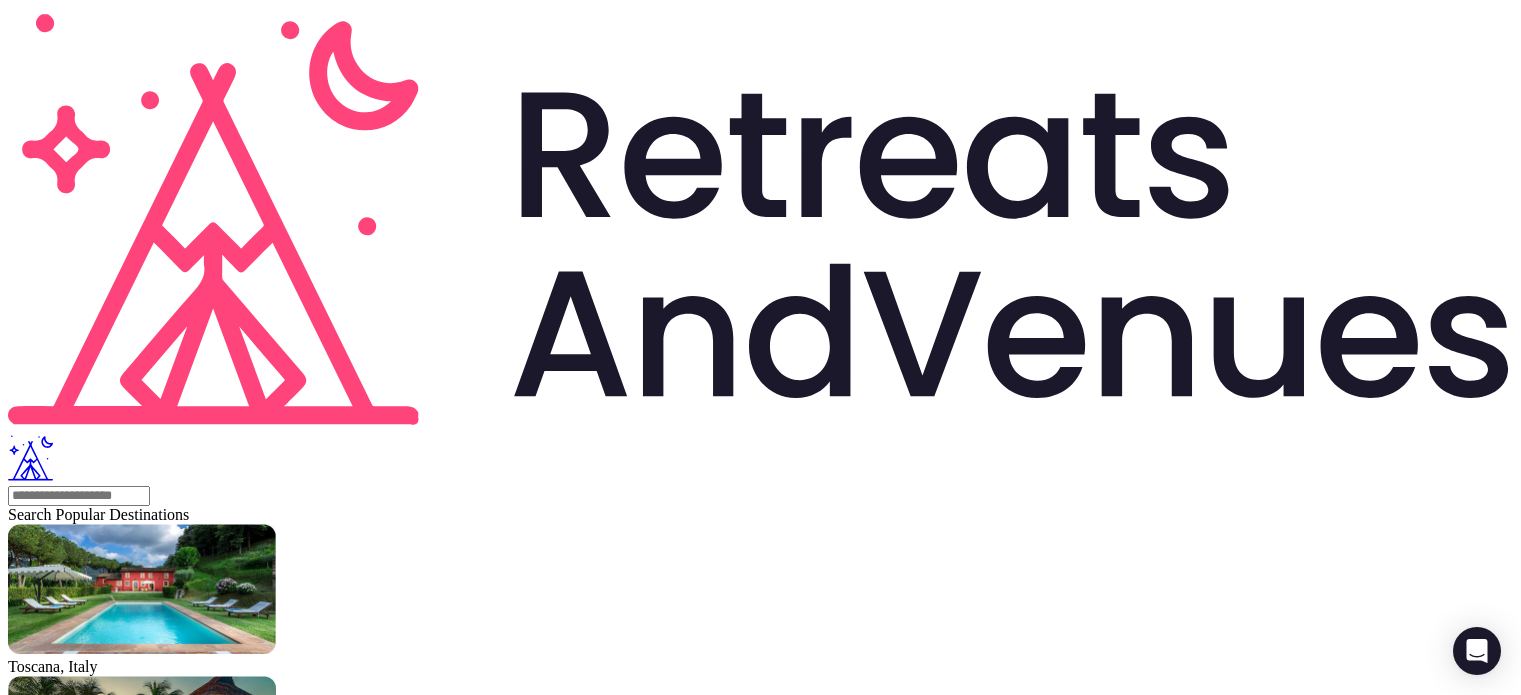 scroll, scrollTop: 0, scrollLeft: 0, axis: both 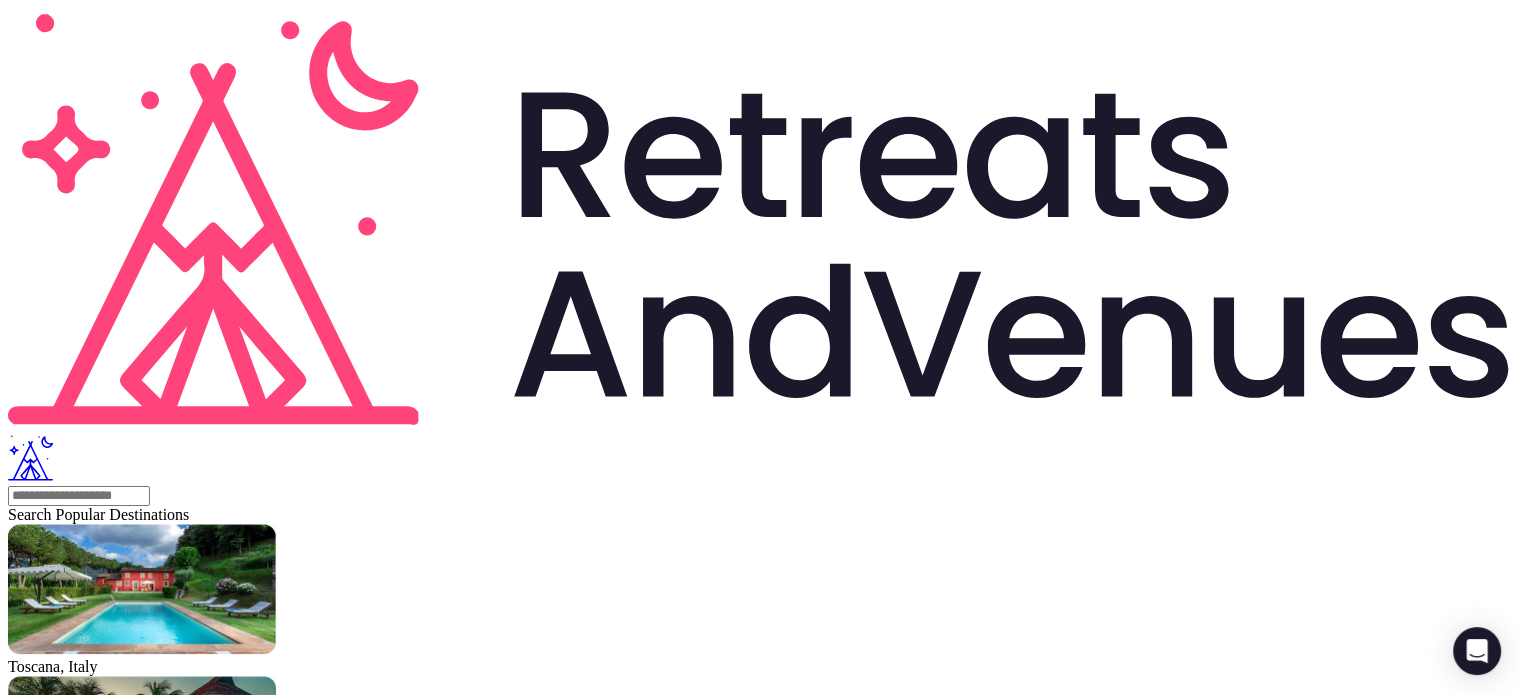 click on "Mindfulness Energy" at bounding box center [760, 2027] 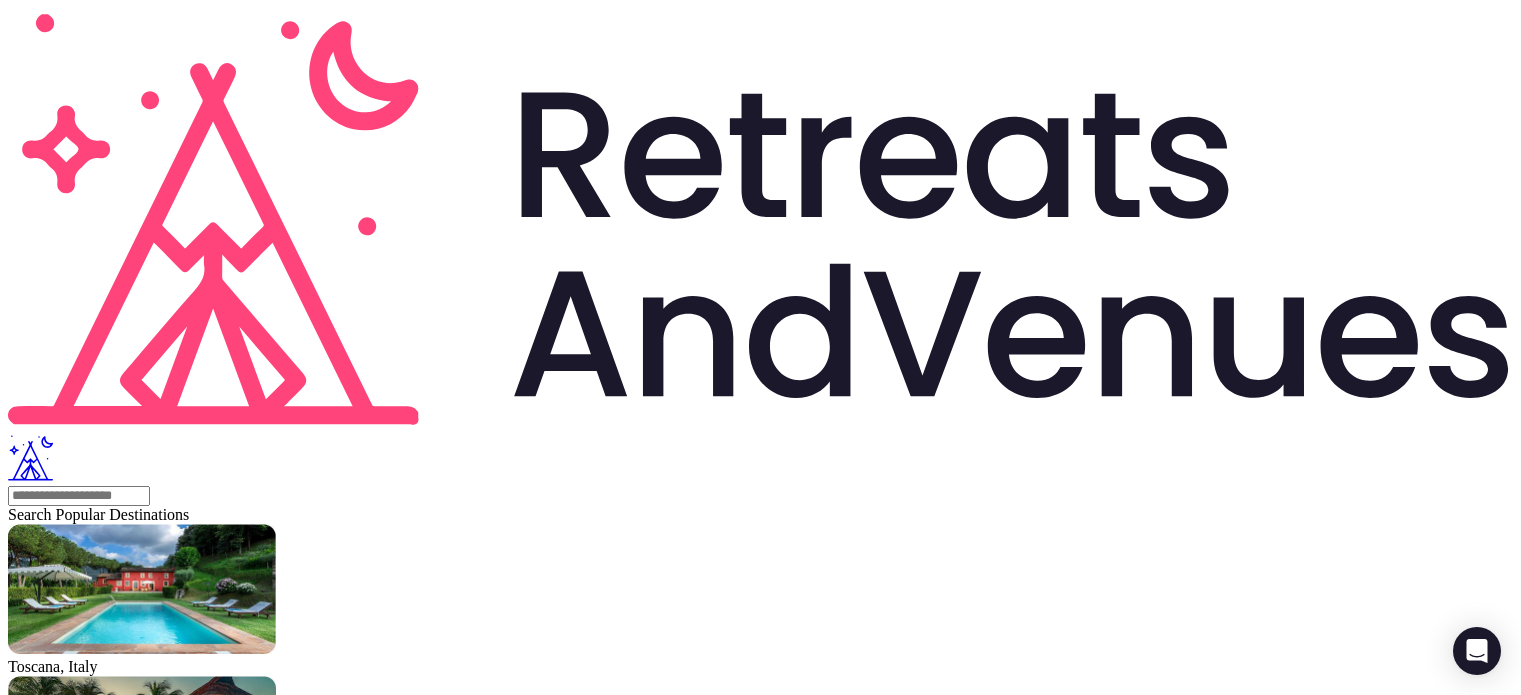 scroll, scrollTop: 0, scrollLeft: 0, axis: both 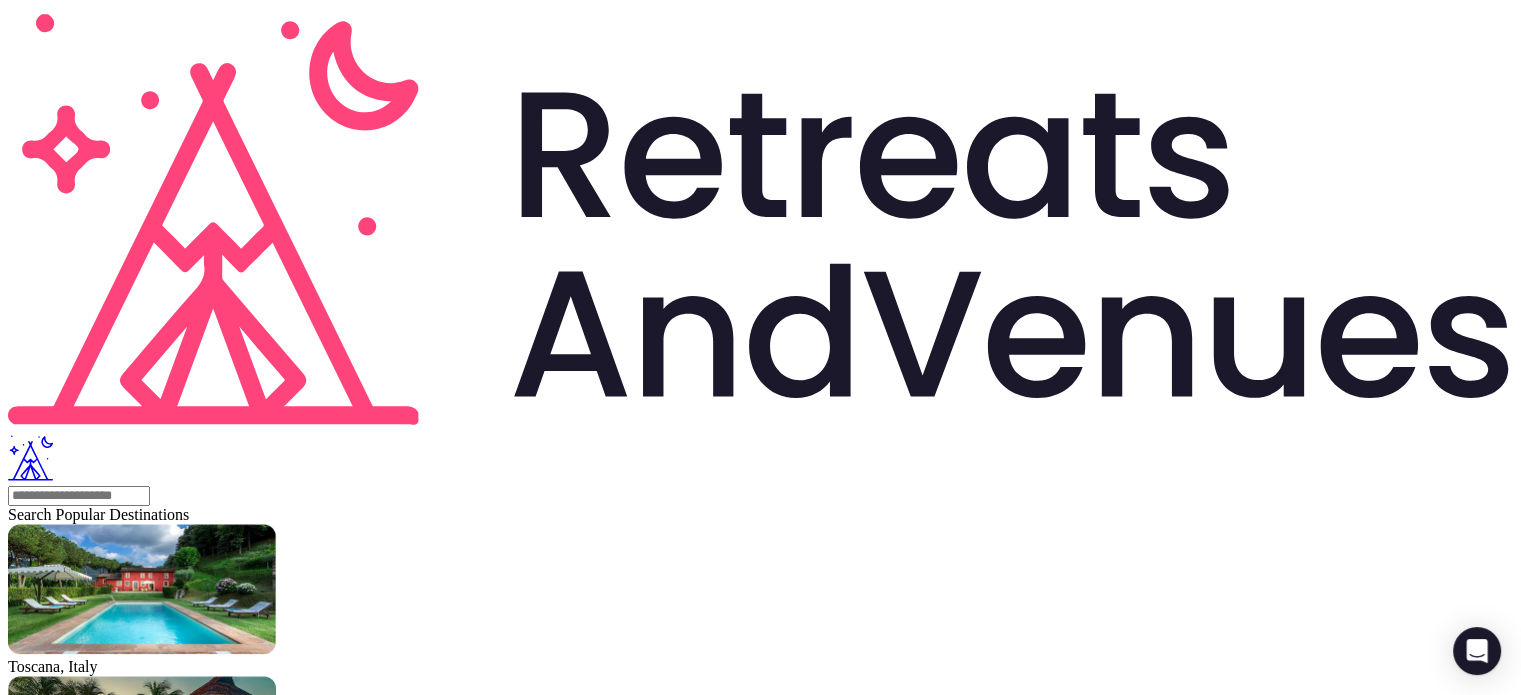 click on "Fitter formation" at bounding box center (760, 2027) 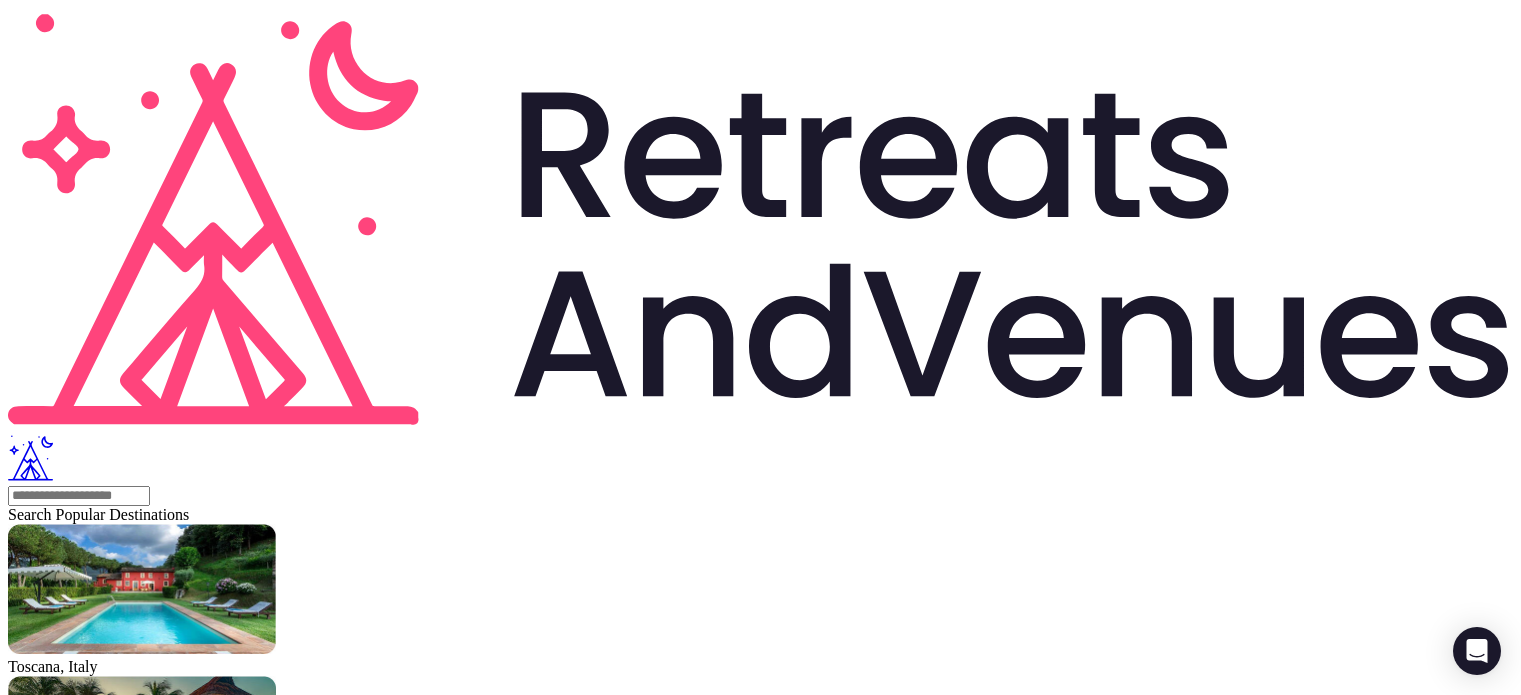scroll, scrollTop: 0, scrollLeft: 0, axis: both 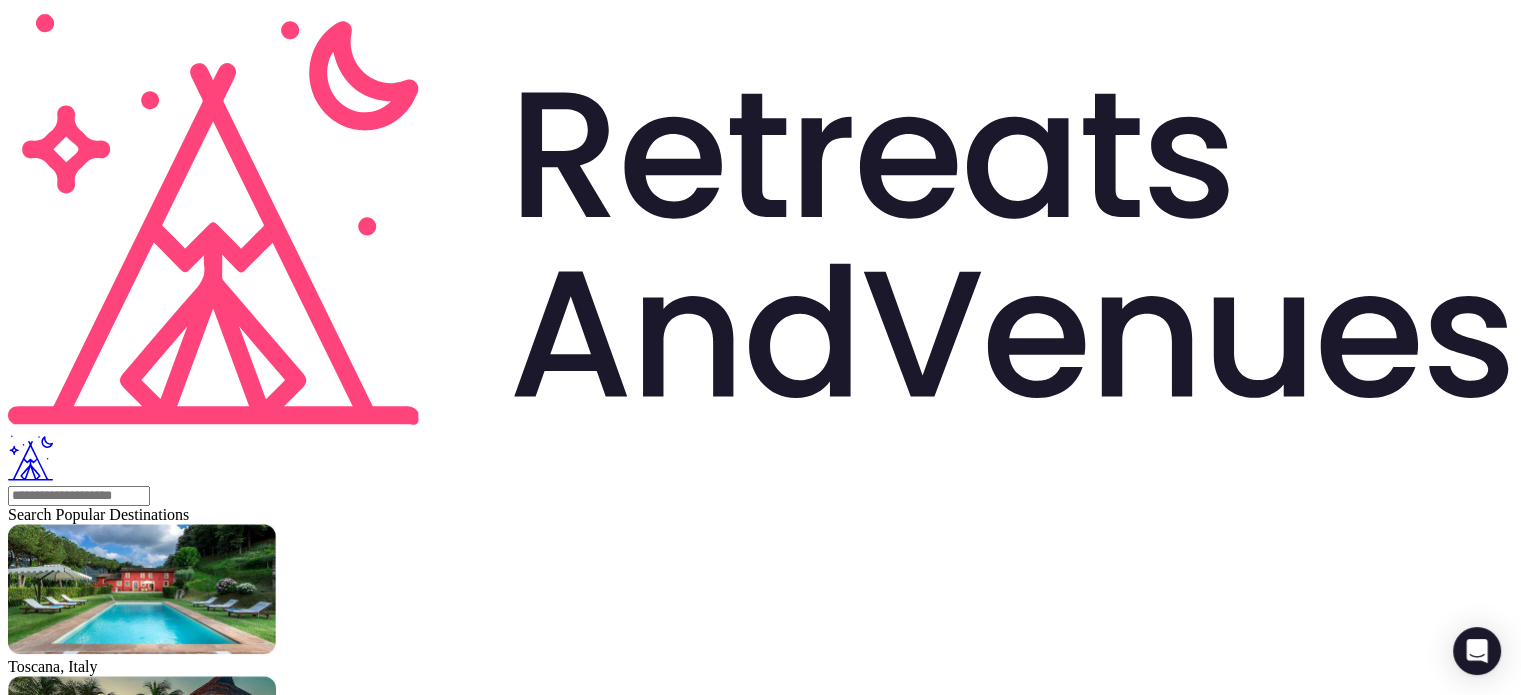 click on "Arkeo AI" at bounding box center (760, 2027) 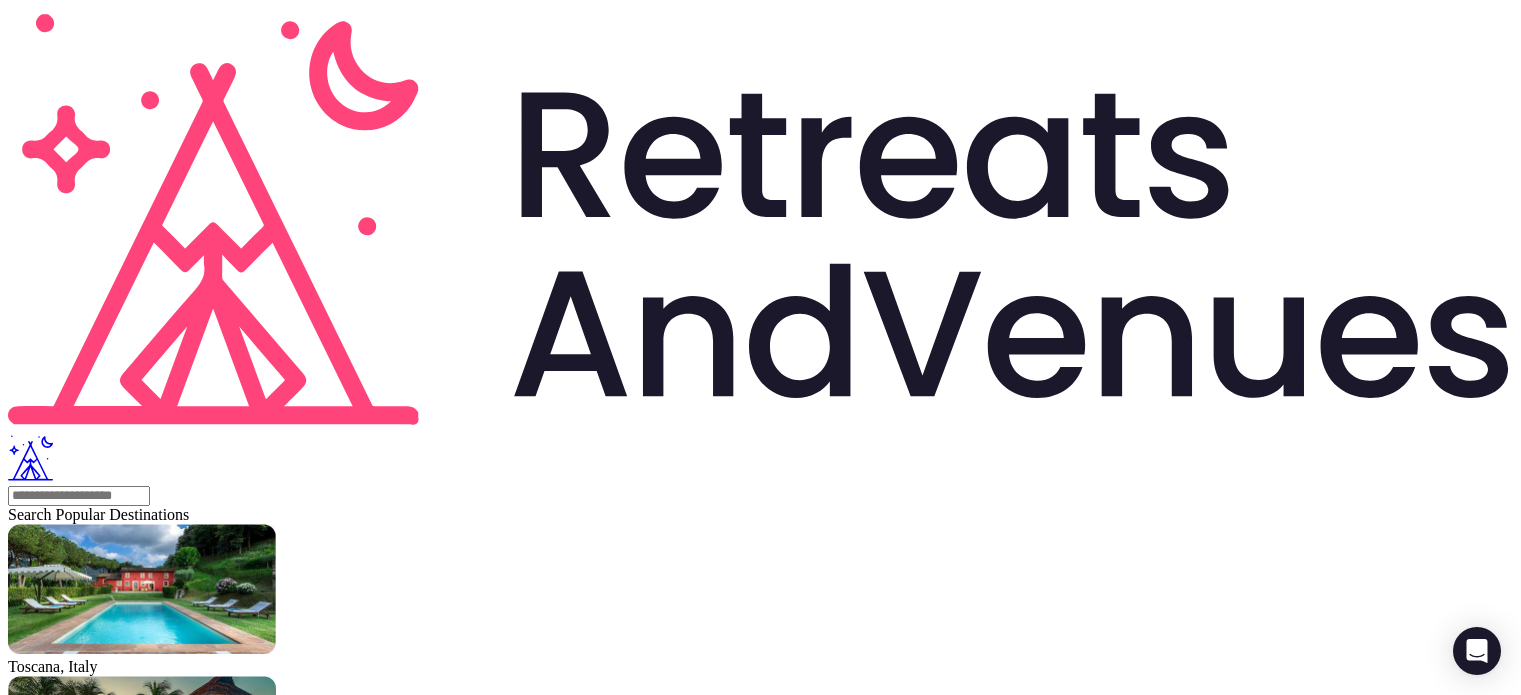 scroll, scrollTop: 0, scrollLeft: 0, axis: both 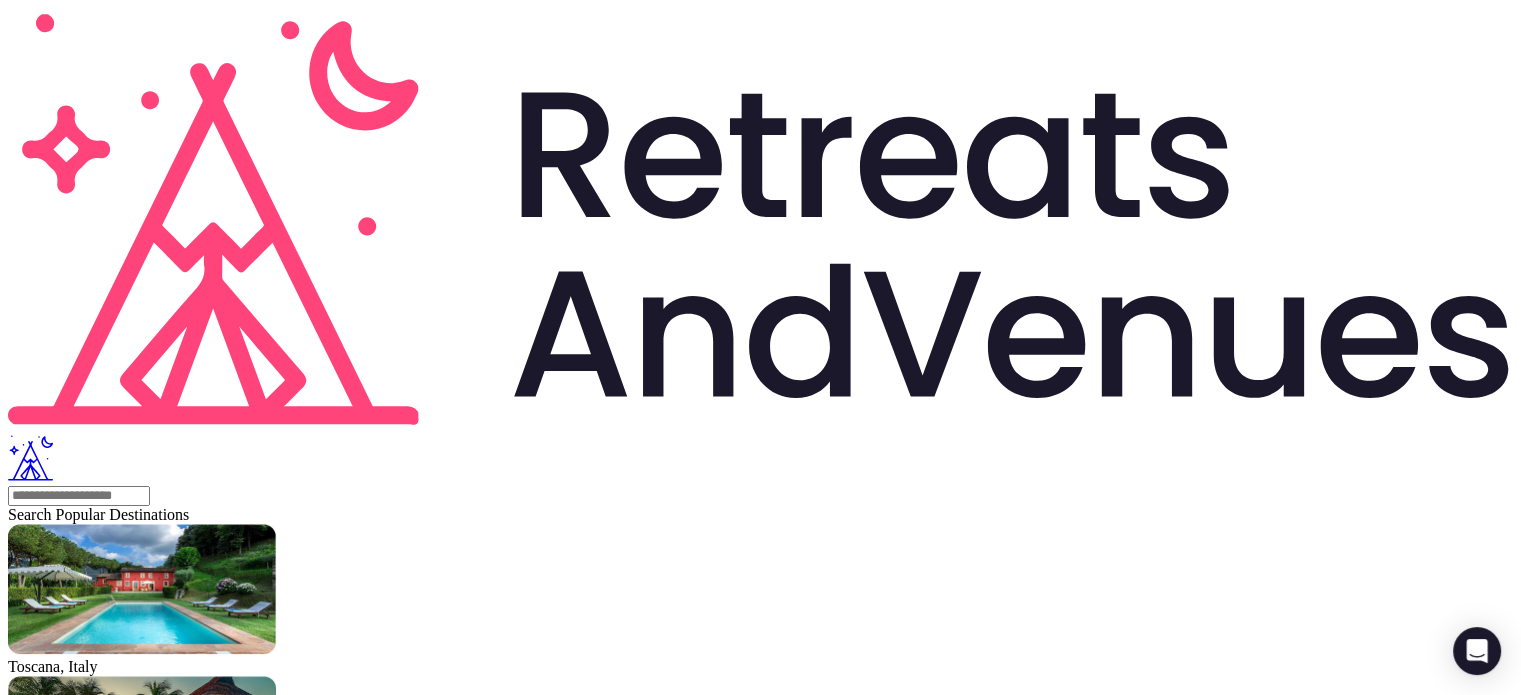click on "Hello Yoga" at bounding box center [760, 2027] 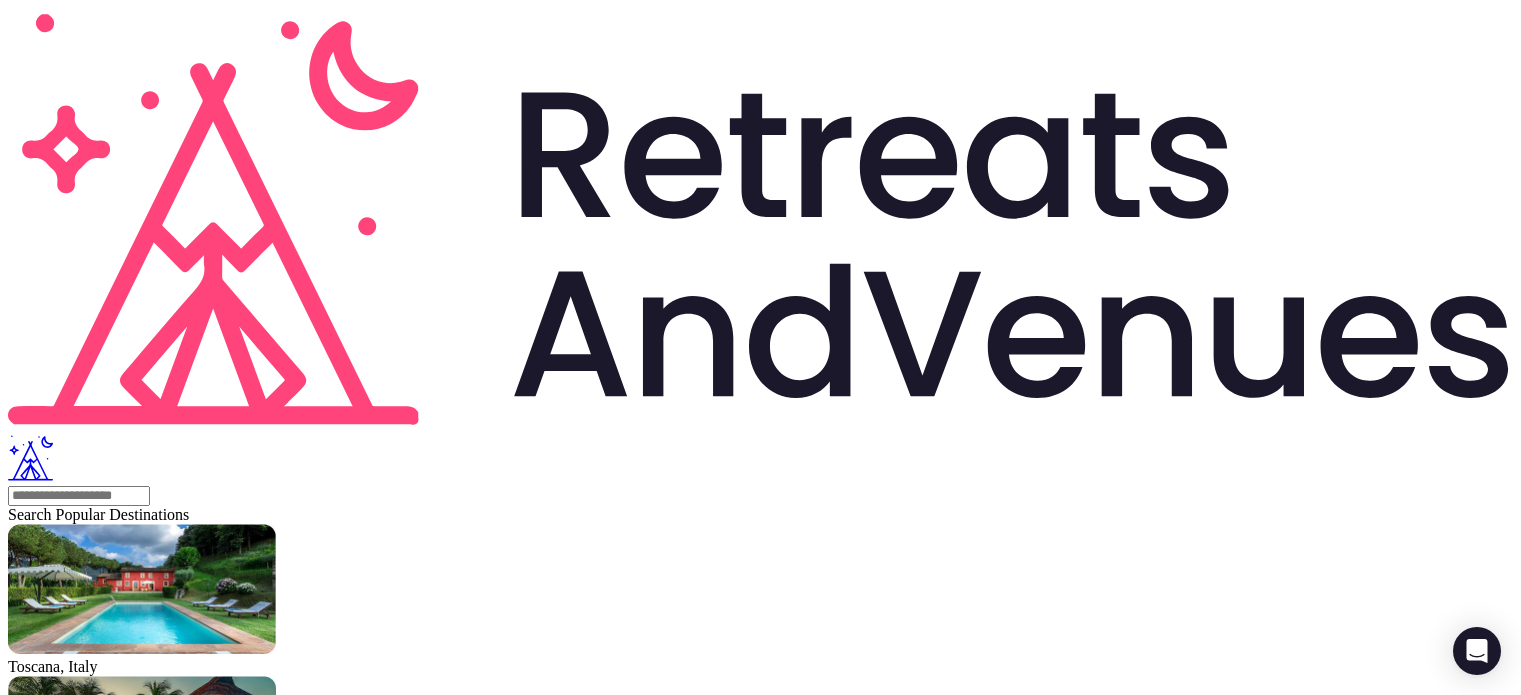 scroll, scrollTop: 0, scrollLeft: 0, axis: both 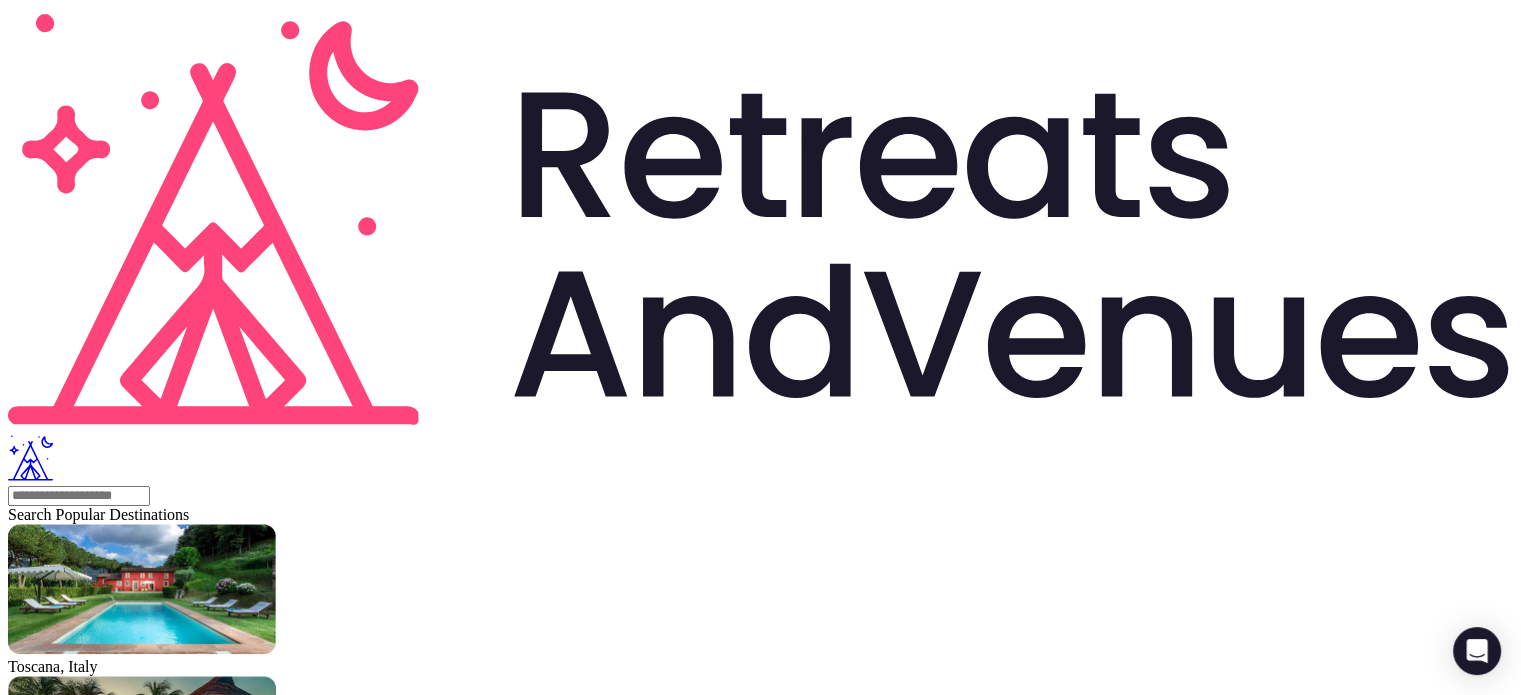 click on "Advanced Business Abilities" at bounding box center (760, 2027) 